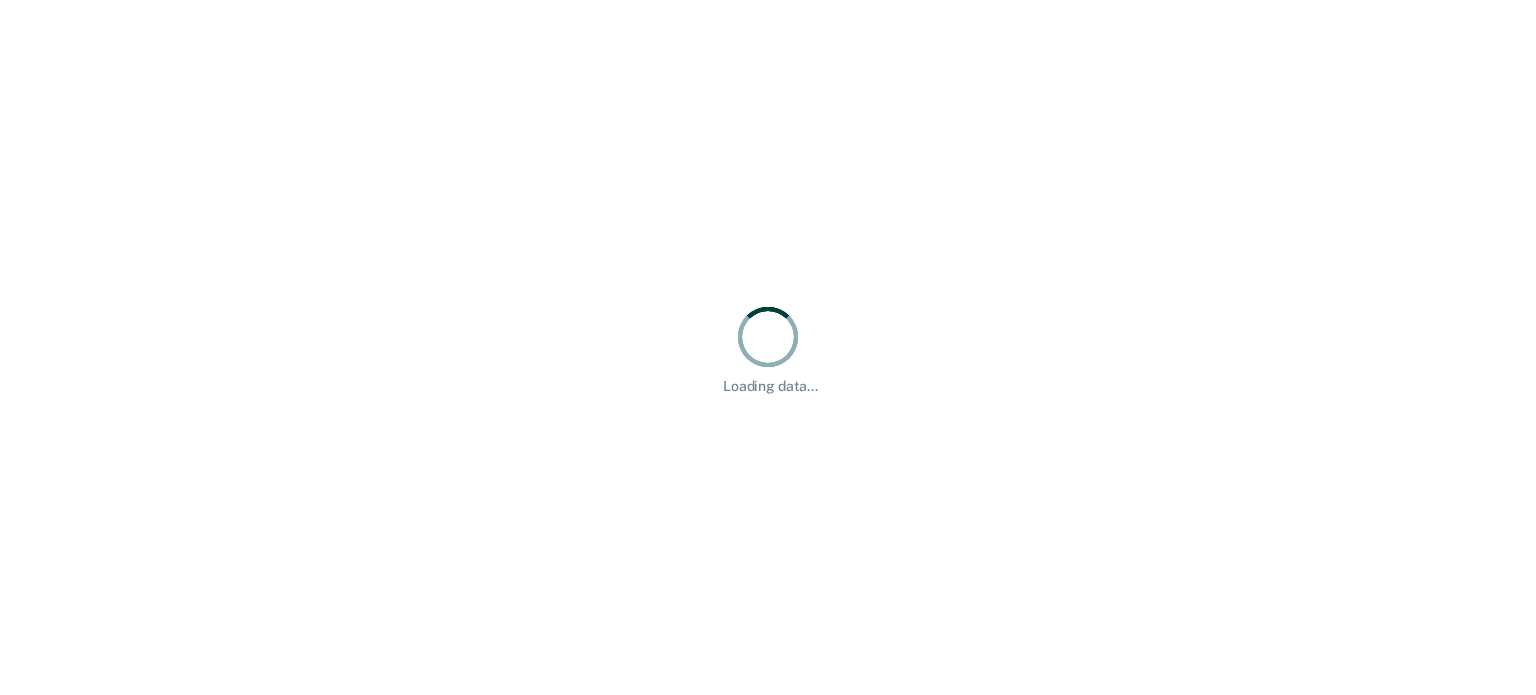 scroll, scrollTop: 0, scrollLeft: 0, axis: both 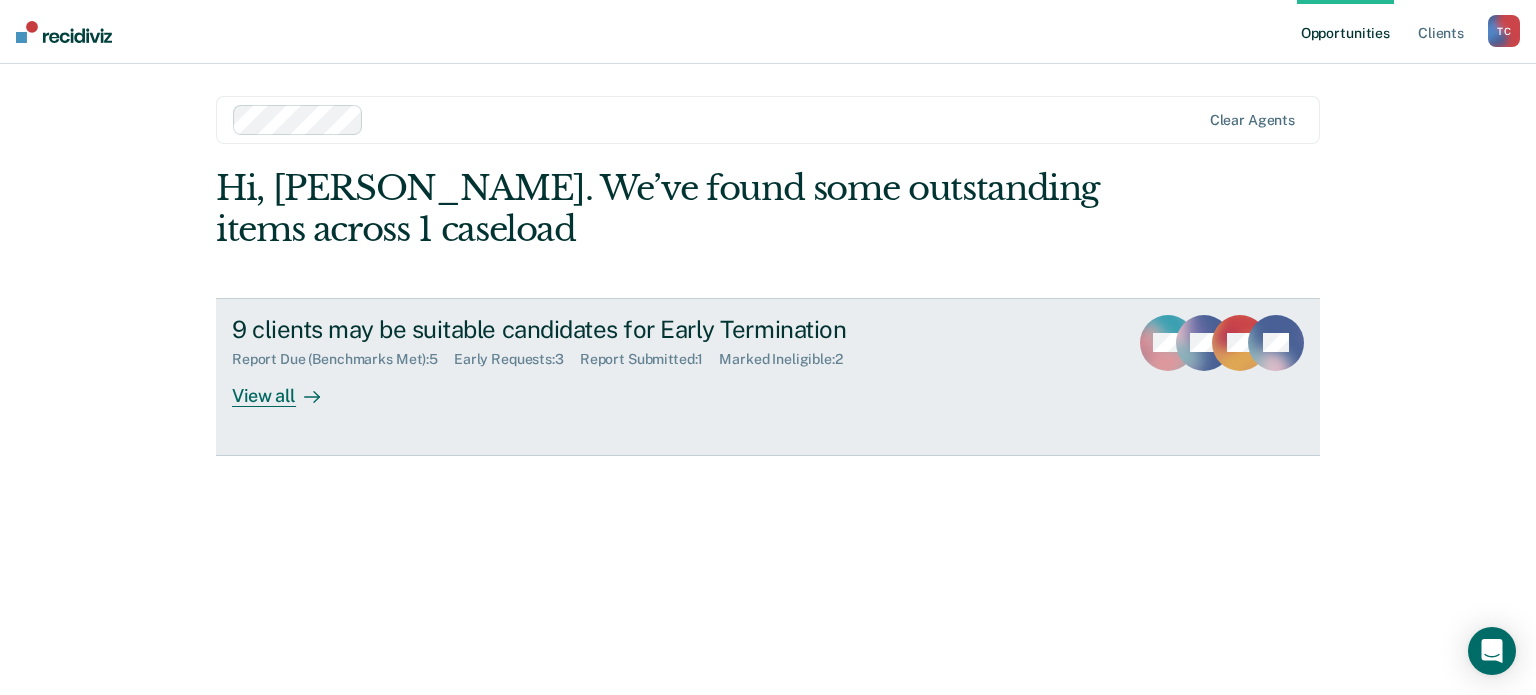click on "View all" at bounding box center (288, 387) 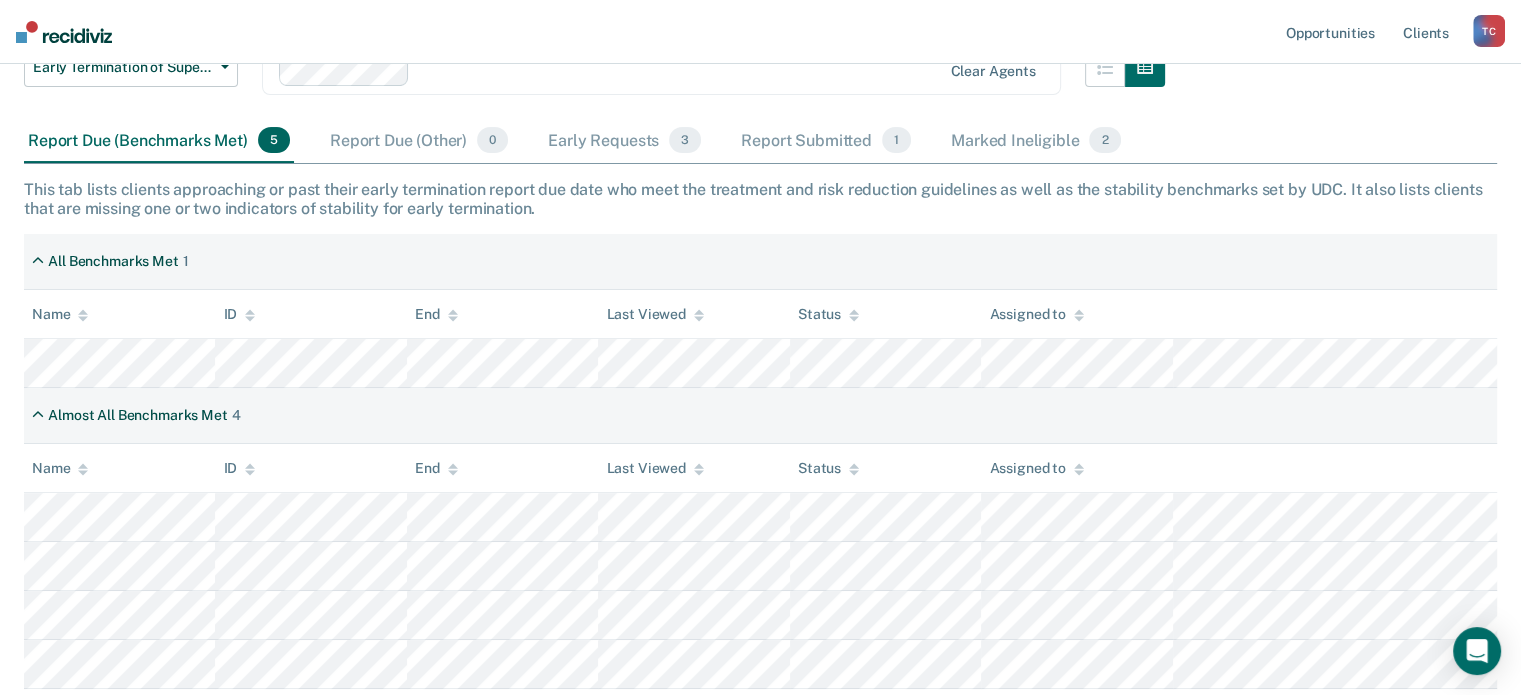scroll, scrollTop: 300, scrollLeft: 0, axis: vertical 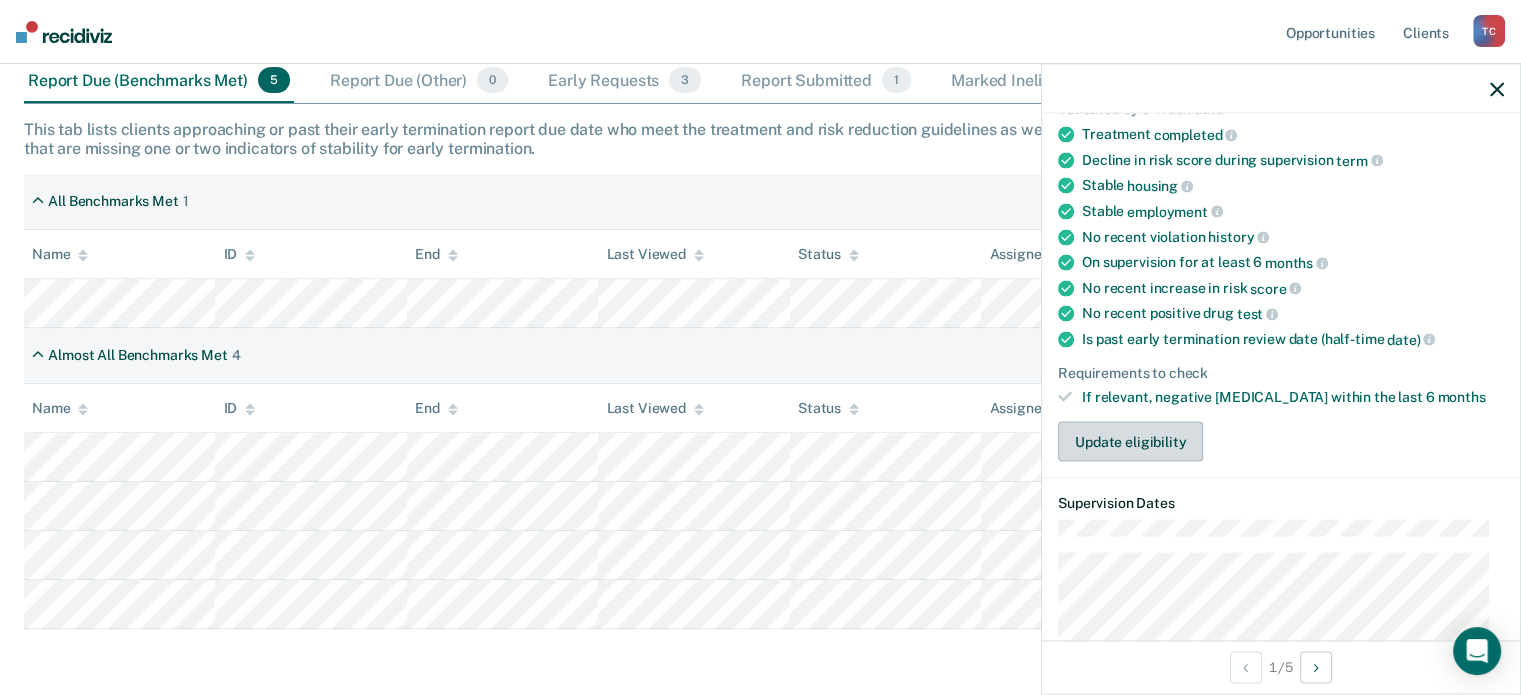 click on "Update eligibility" at bounding box center (1130, 442) 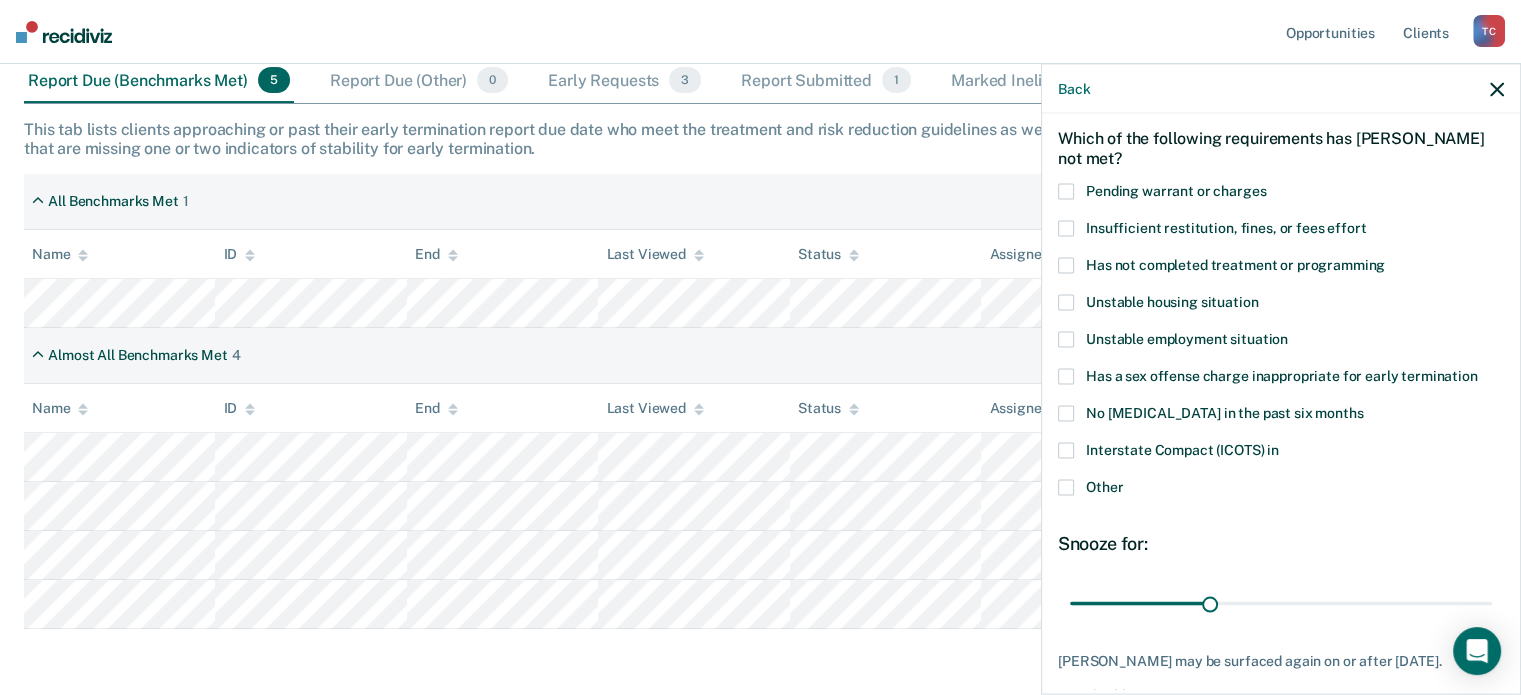 scroll, scrollTop: 0, scrollLeft: 0, axis: both 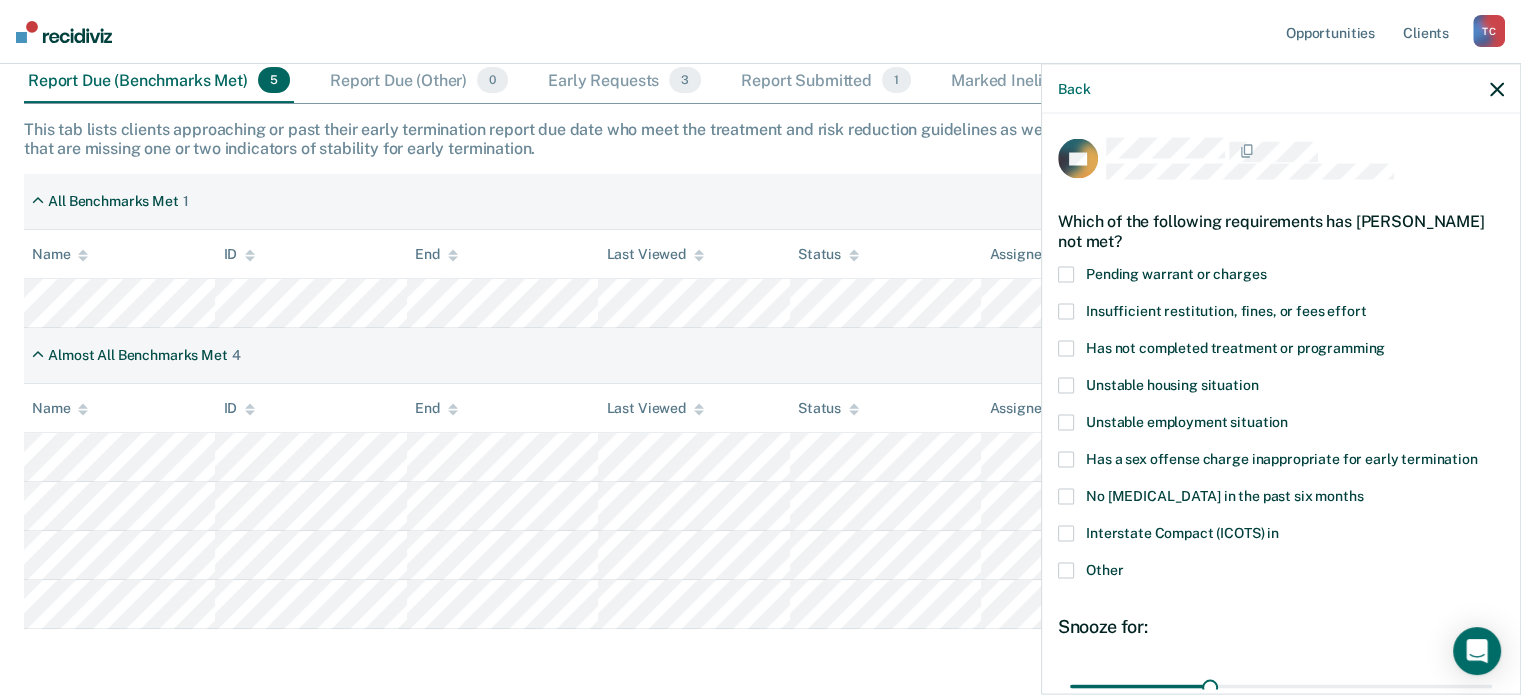 click on "Back" at bounding box center (1281, 89) 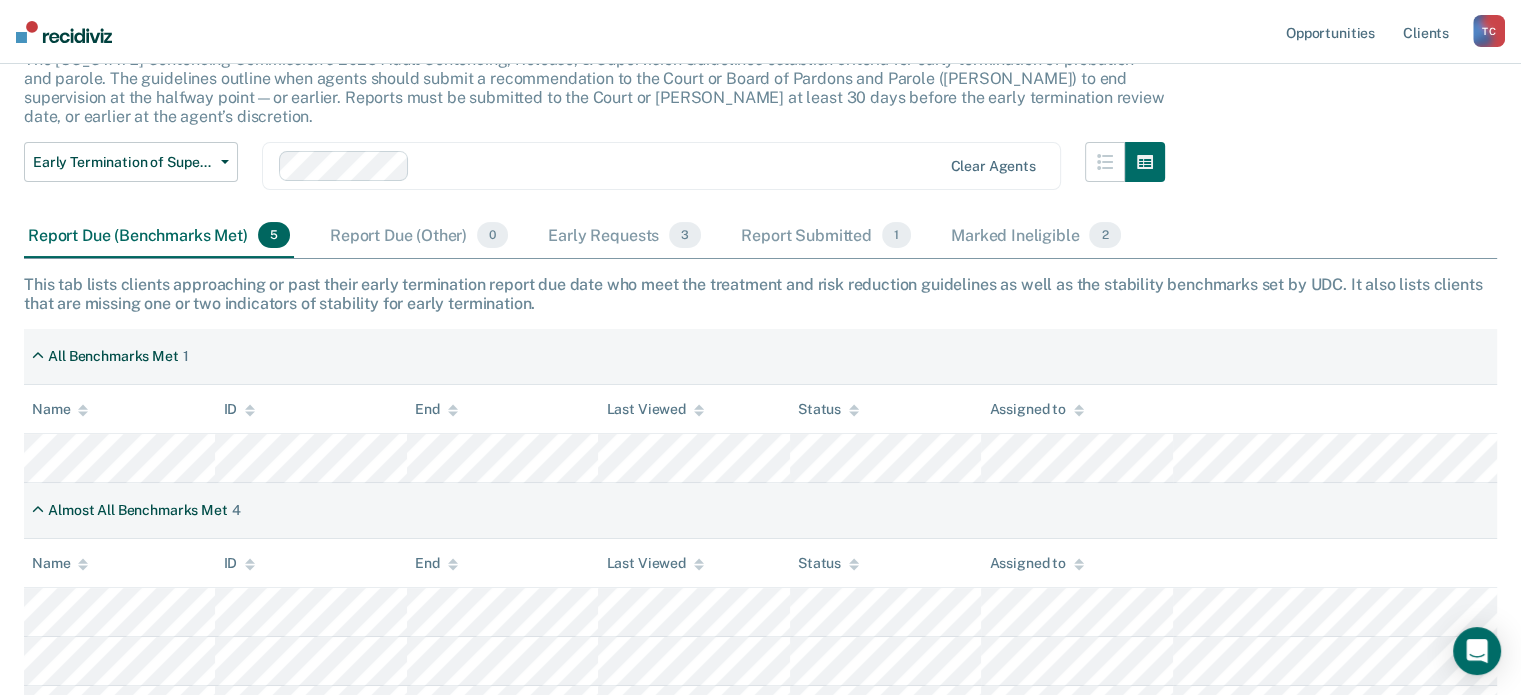 scroll, scrollTop: 100, scrollLeft: 0, axis: vertical 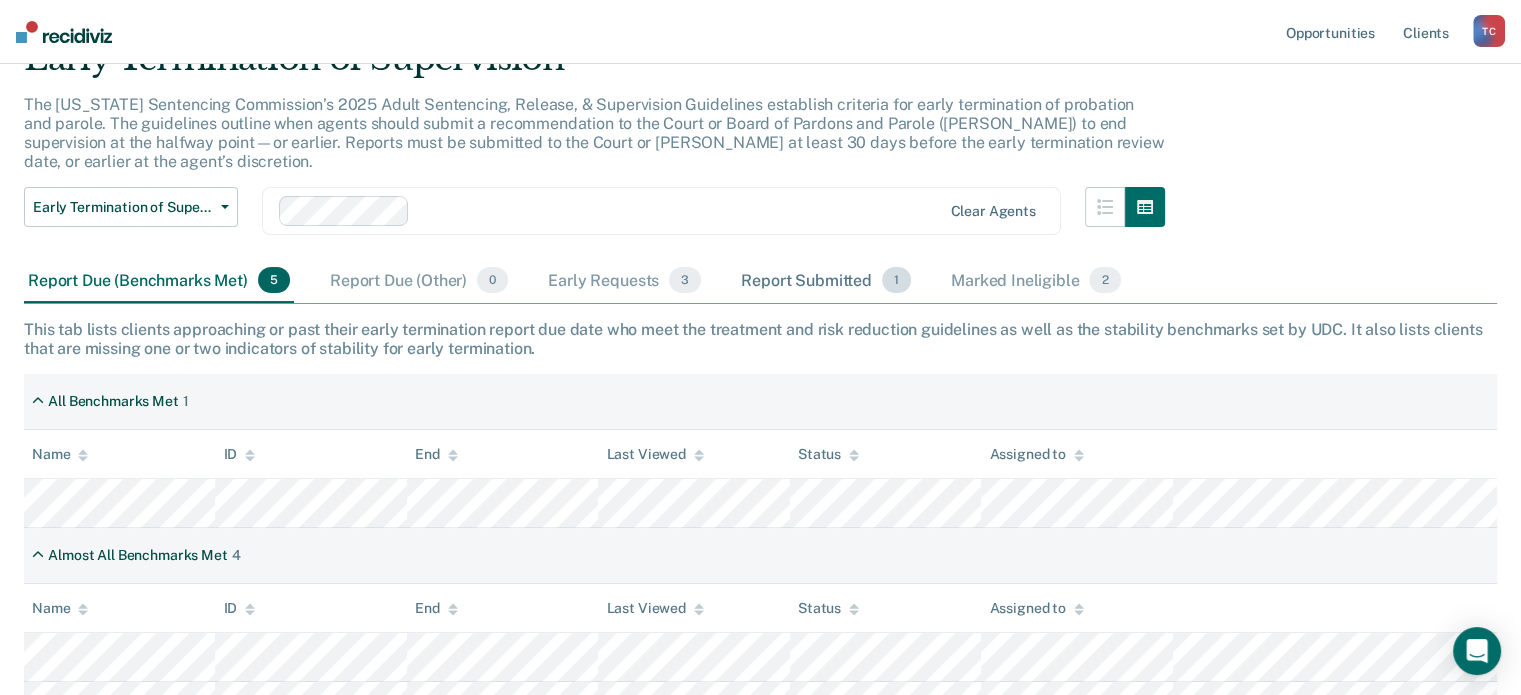 click on "Report Submitted 1" at bounding box center (826, 281) 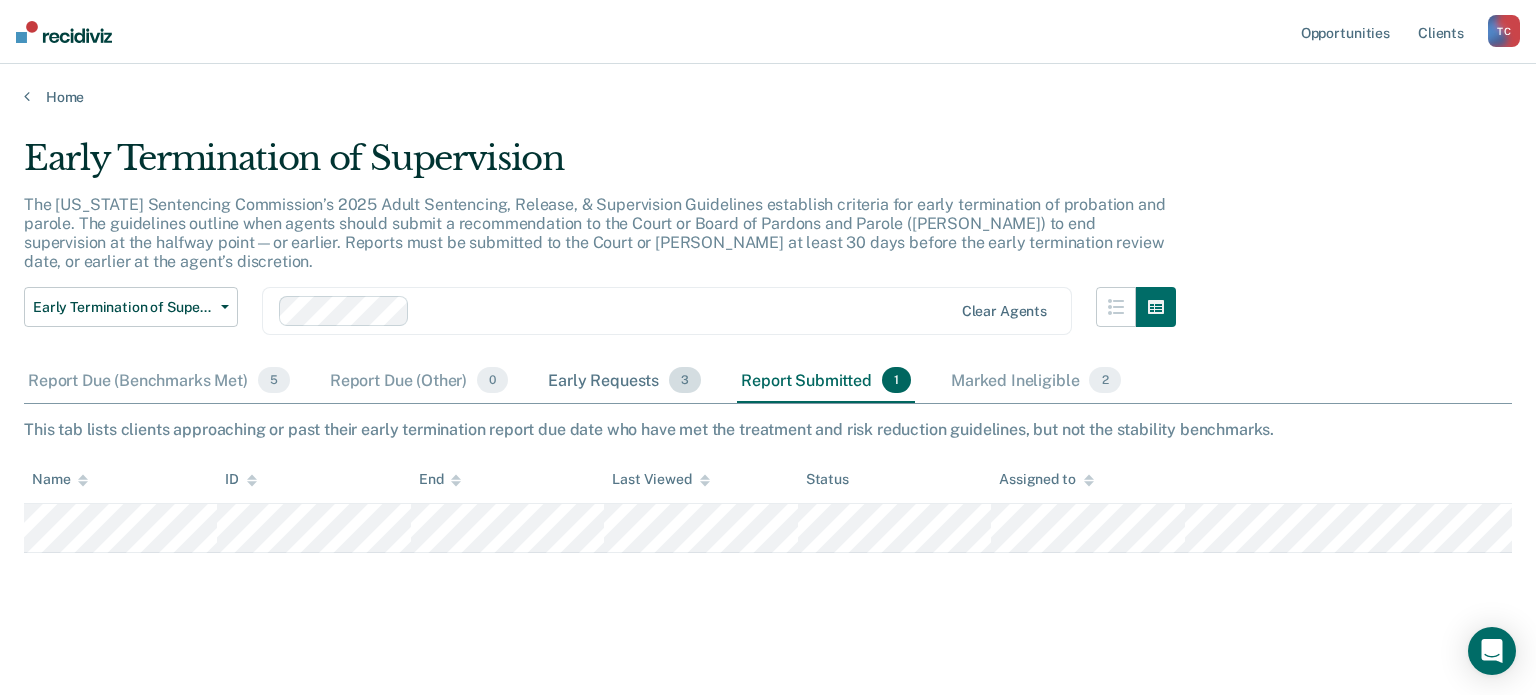 click on "Early Requests 3" at bounding box center (624, 381) 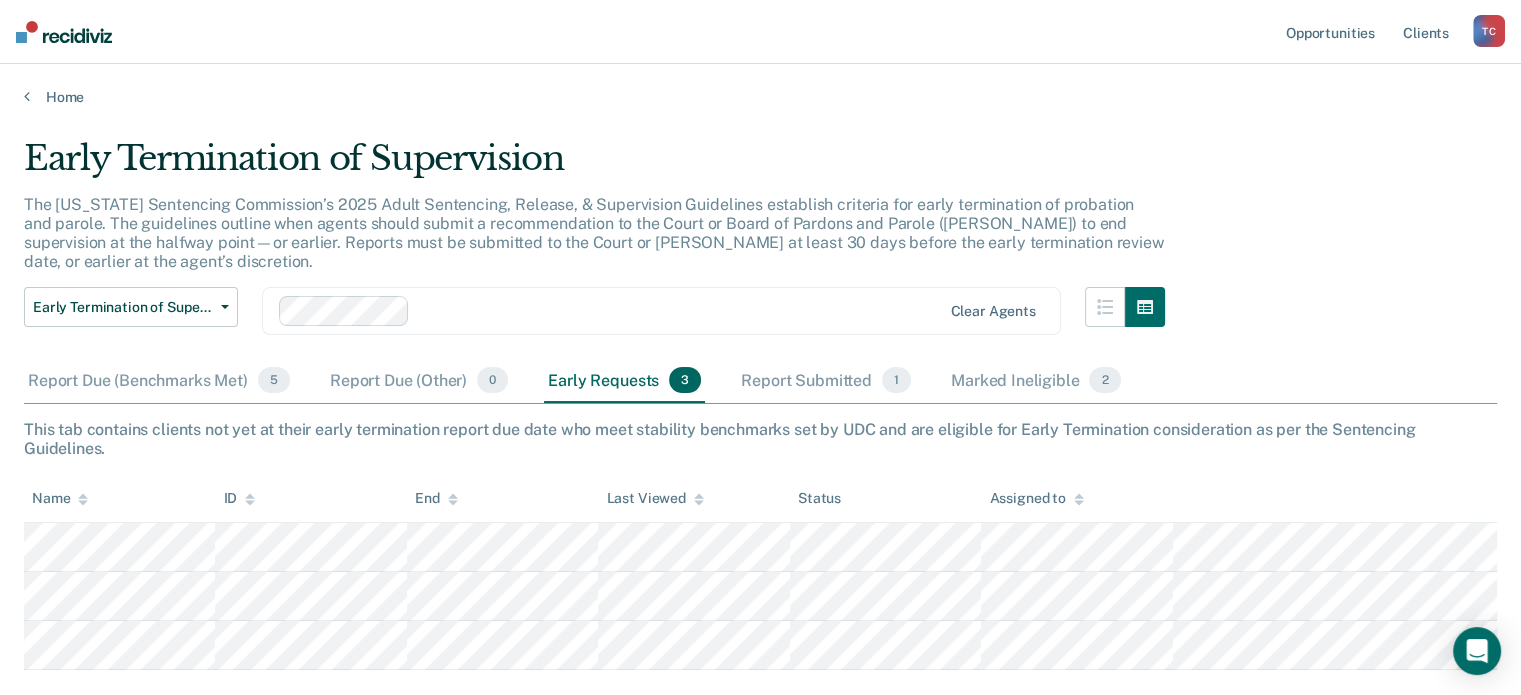 scroll, scrollTop: 79, scrollLeft: 0, axis: vertical 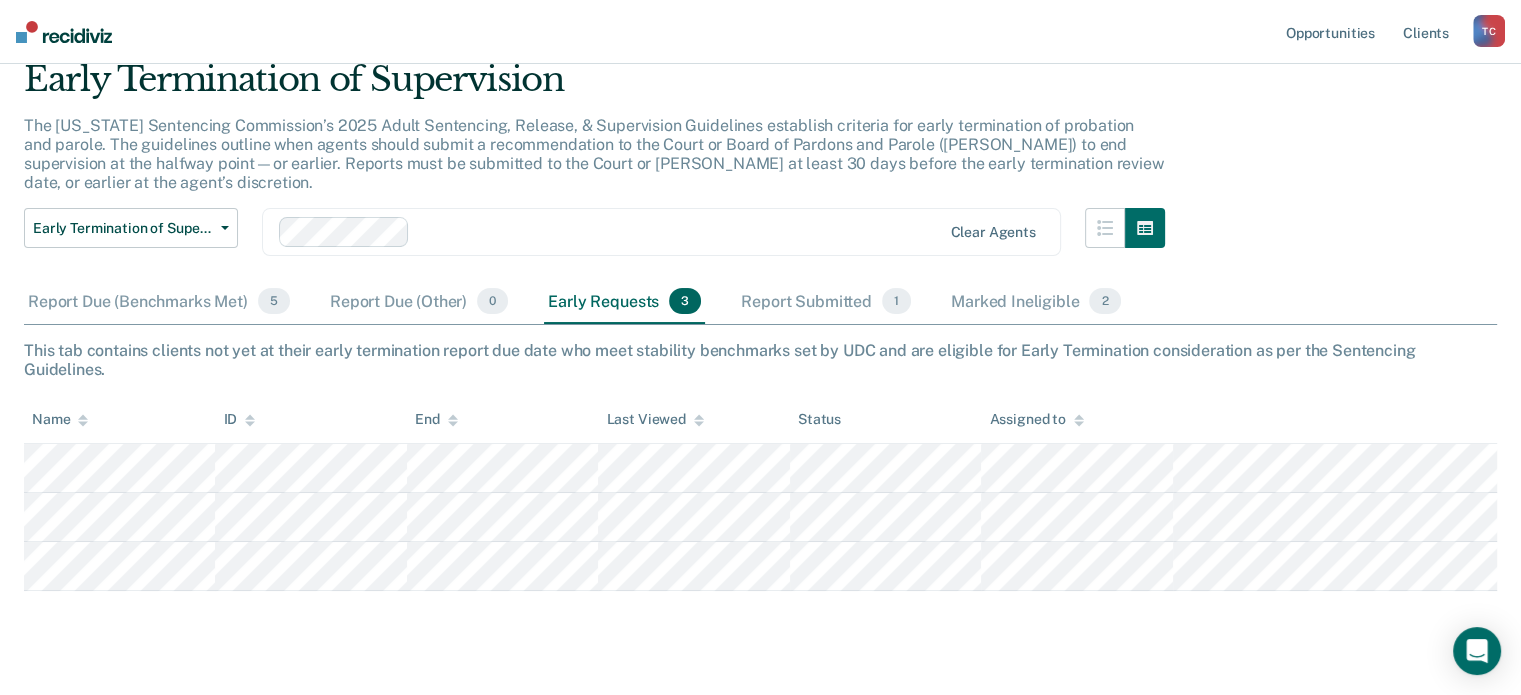 drag, startPoint x: 285, startPoint y: 551, endPoint x: 336, endPoint y: 557, distance: 51.351727 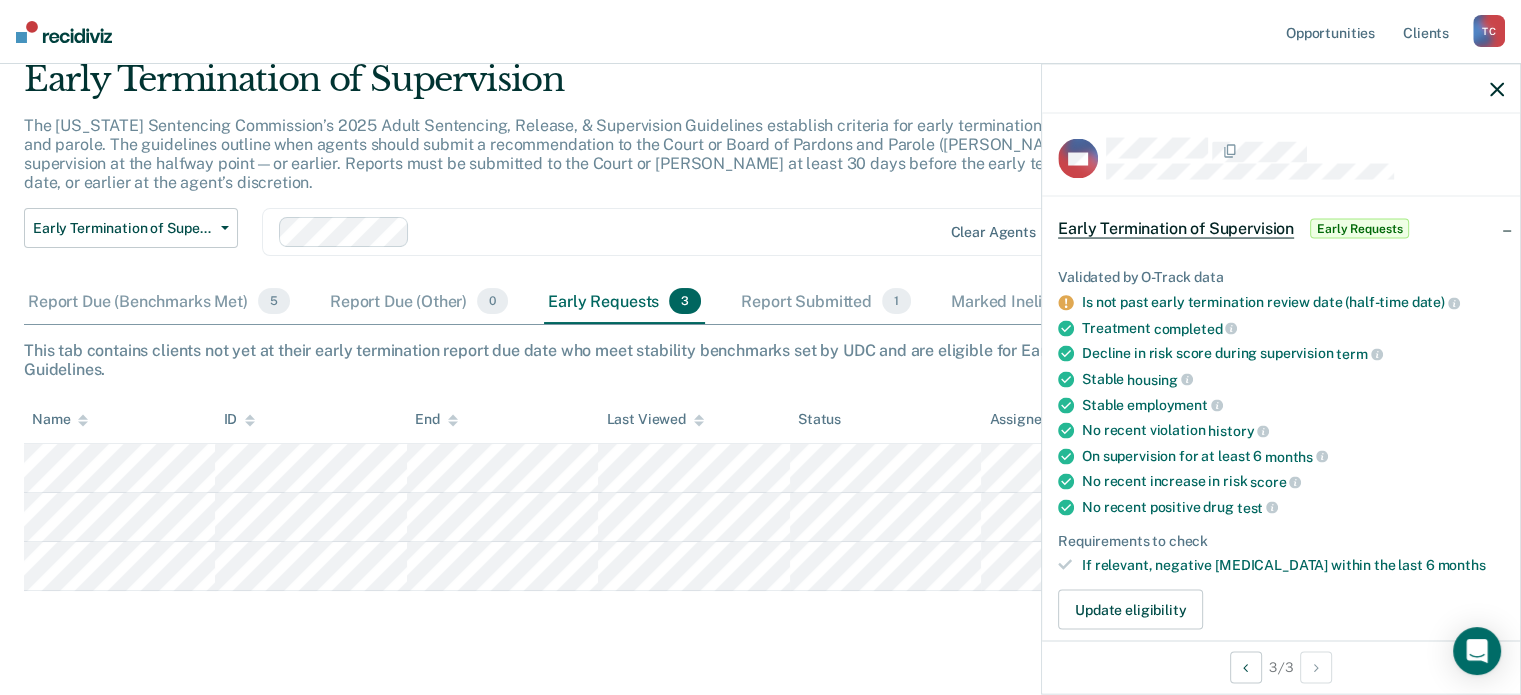 click on "Early Termination of Supervision" at bounding box center [1176, 229] 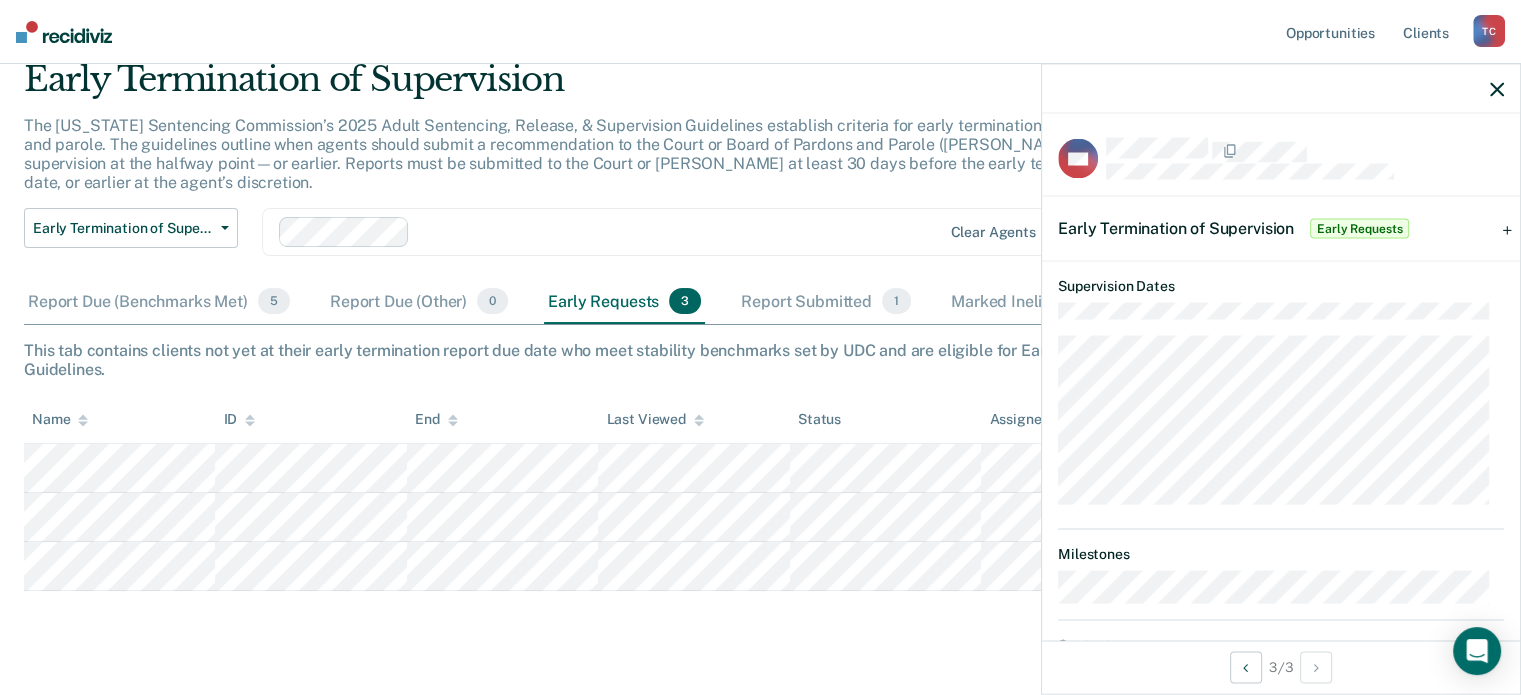 click on "Early Termination of Supervision" at bounding box center (1176, 228) 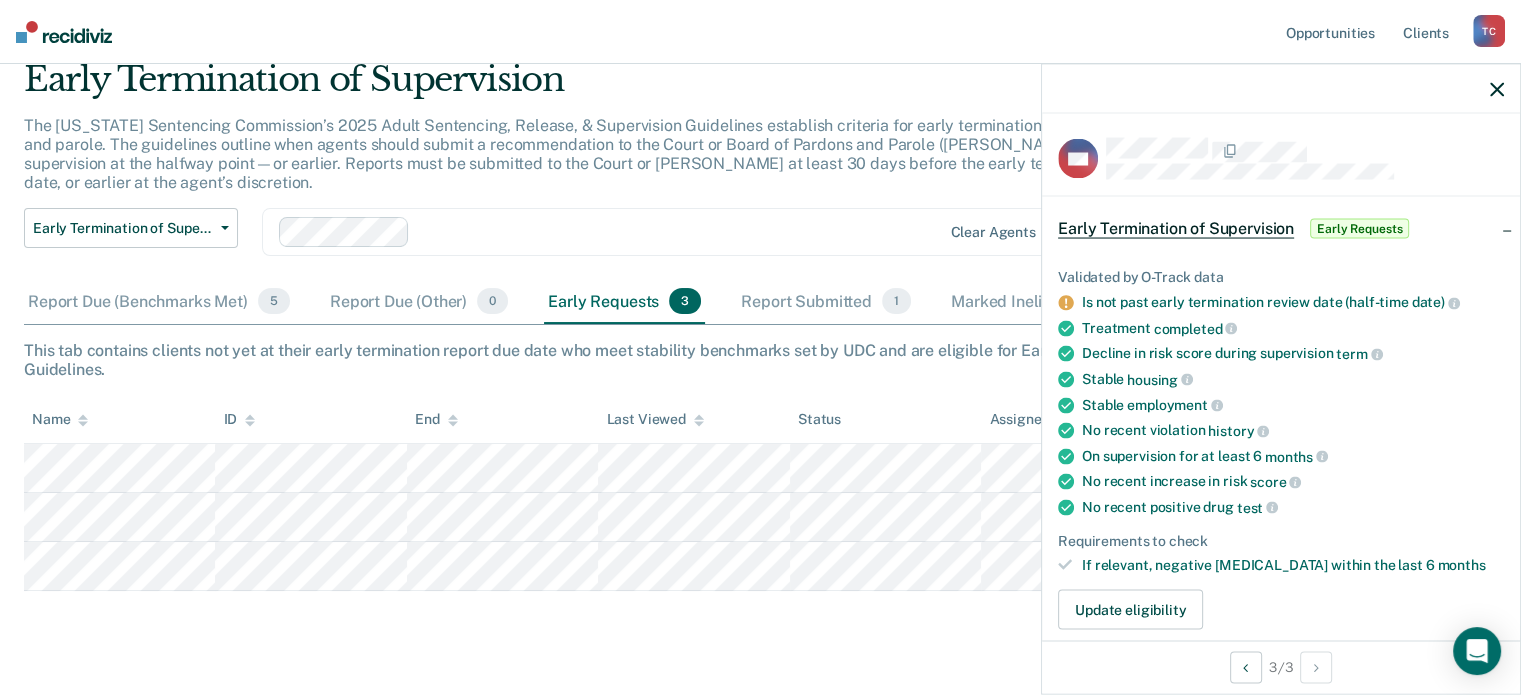 click on "Early Termination of Supervision" at bounding box center [1176, 229] 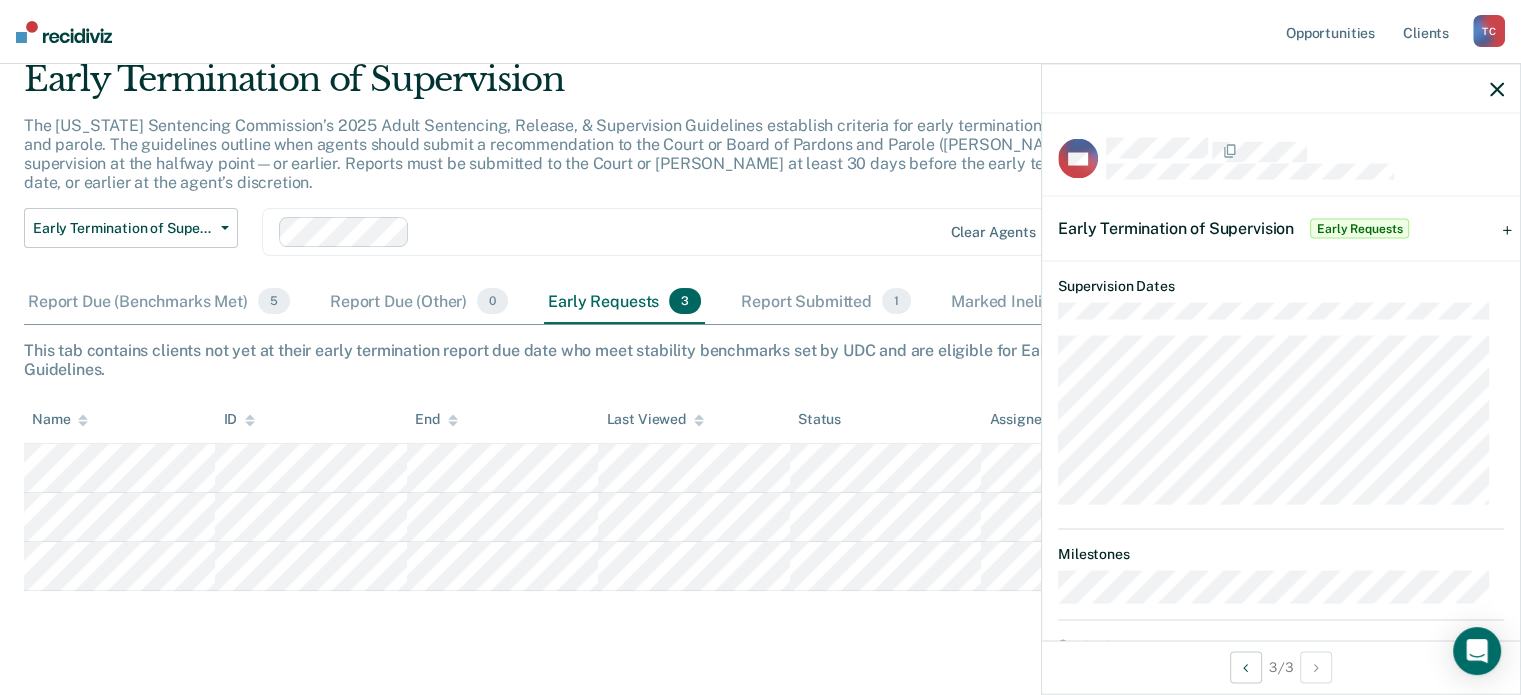 click on "Early Termination of Supervision Early Requests" at bounding box center (1281, 229) 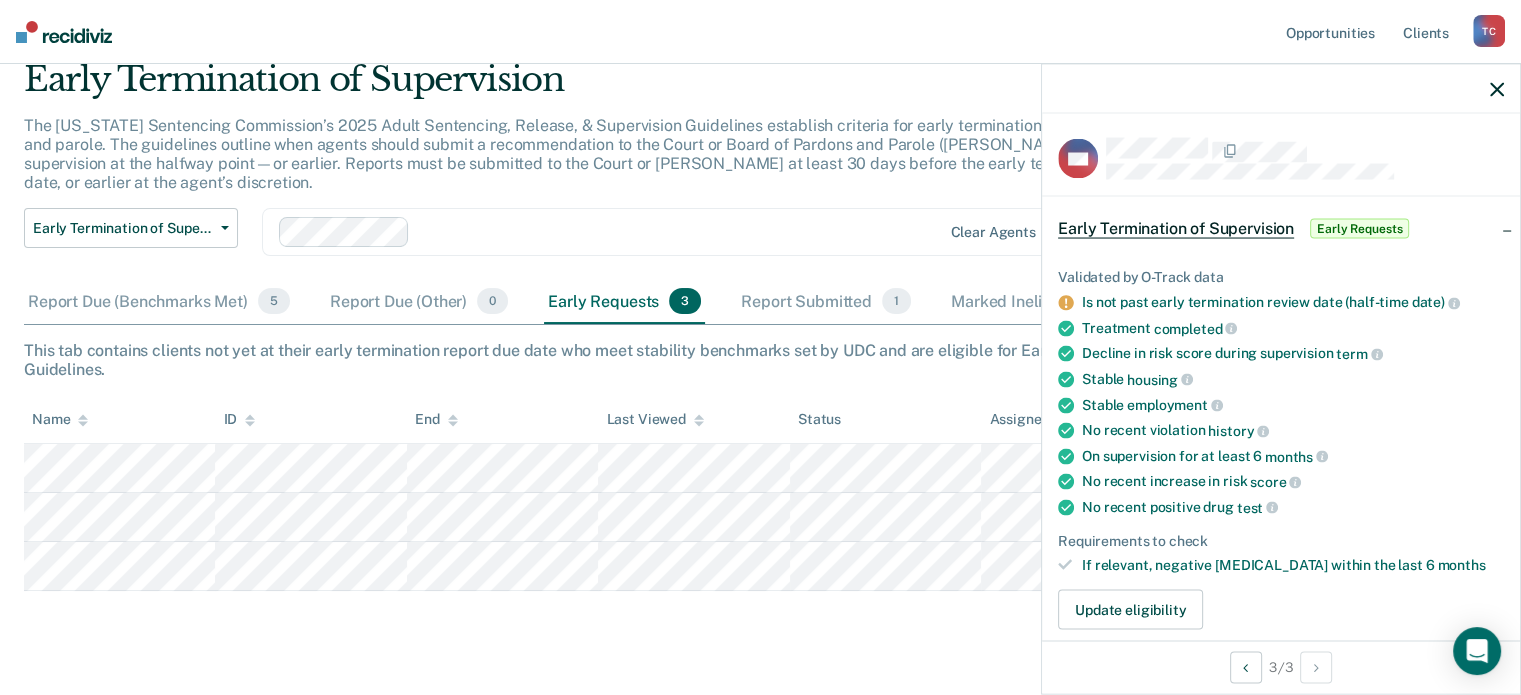 click on "Early Termination of Supervision Early Requests" at bounding box center [1281, 229] 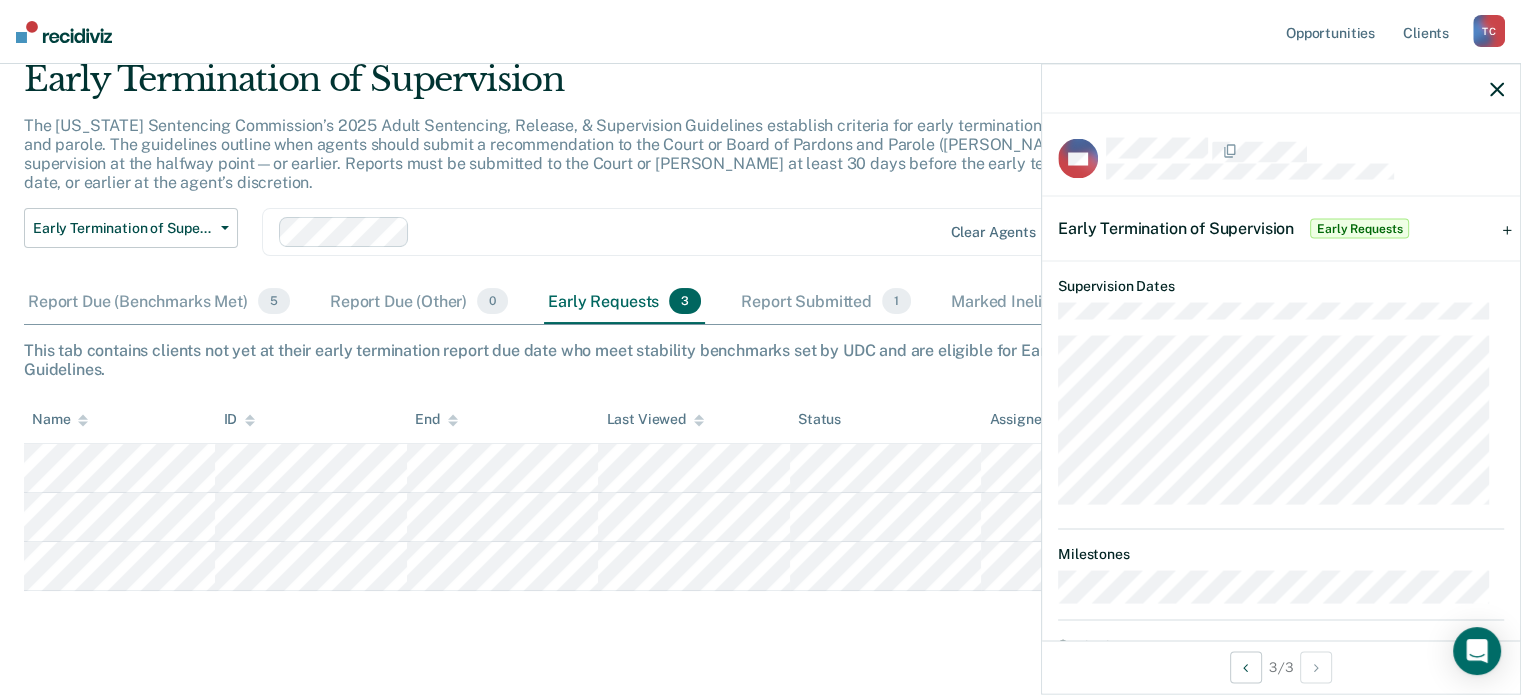 scroll, scrollTop: 0, scrollLeft: 0, axis: both 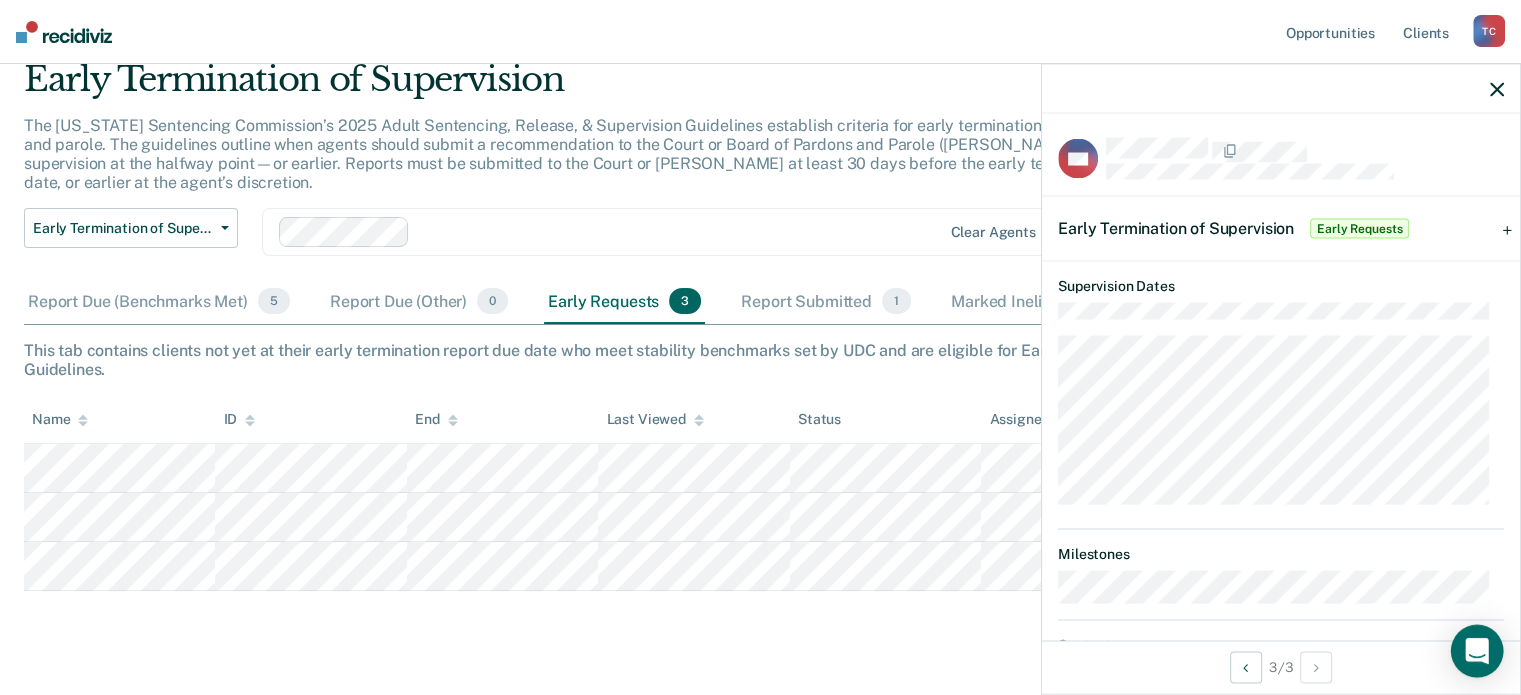 click 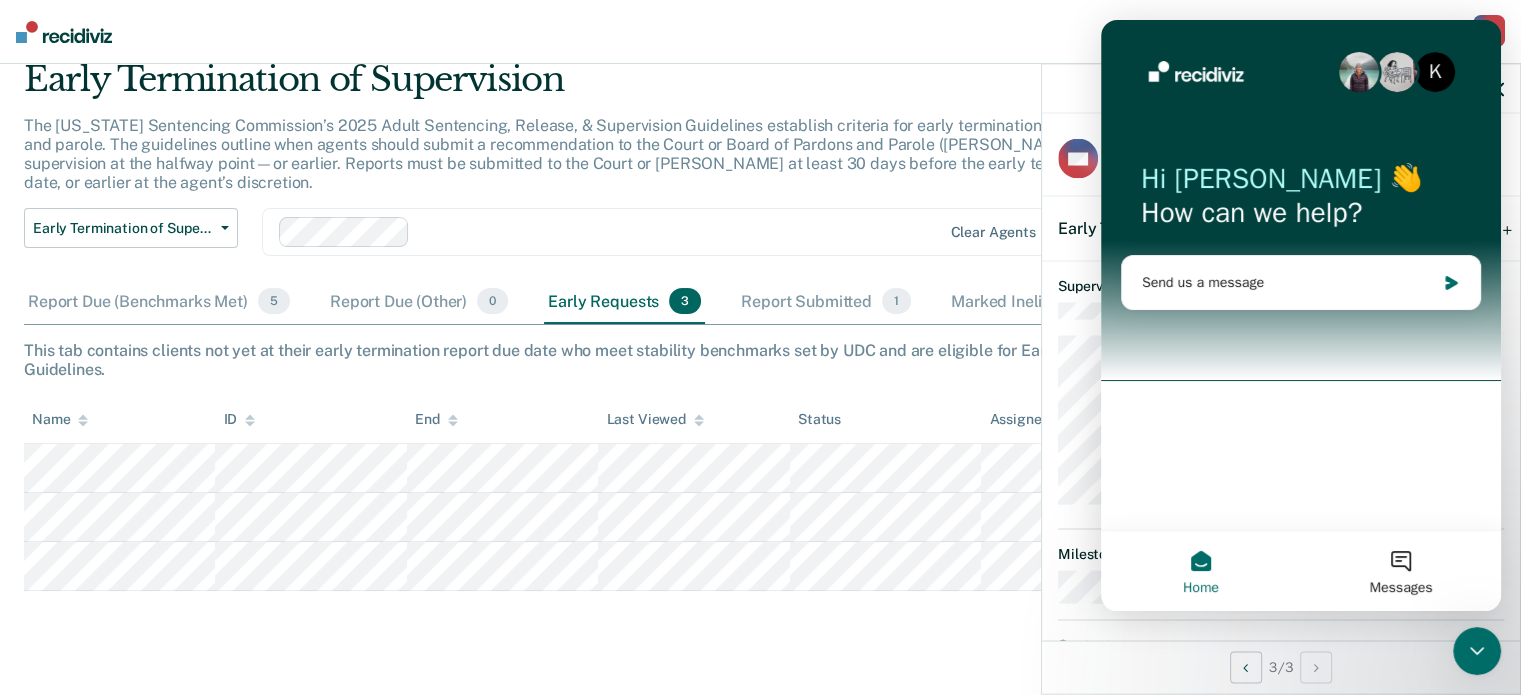 scroll, scrollTop: 0, scrollLeft: 0, axis: both 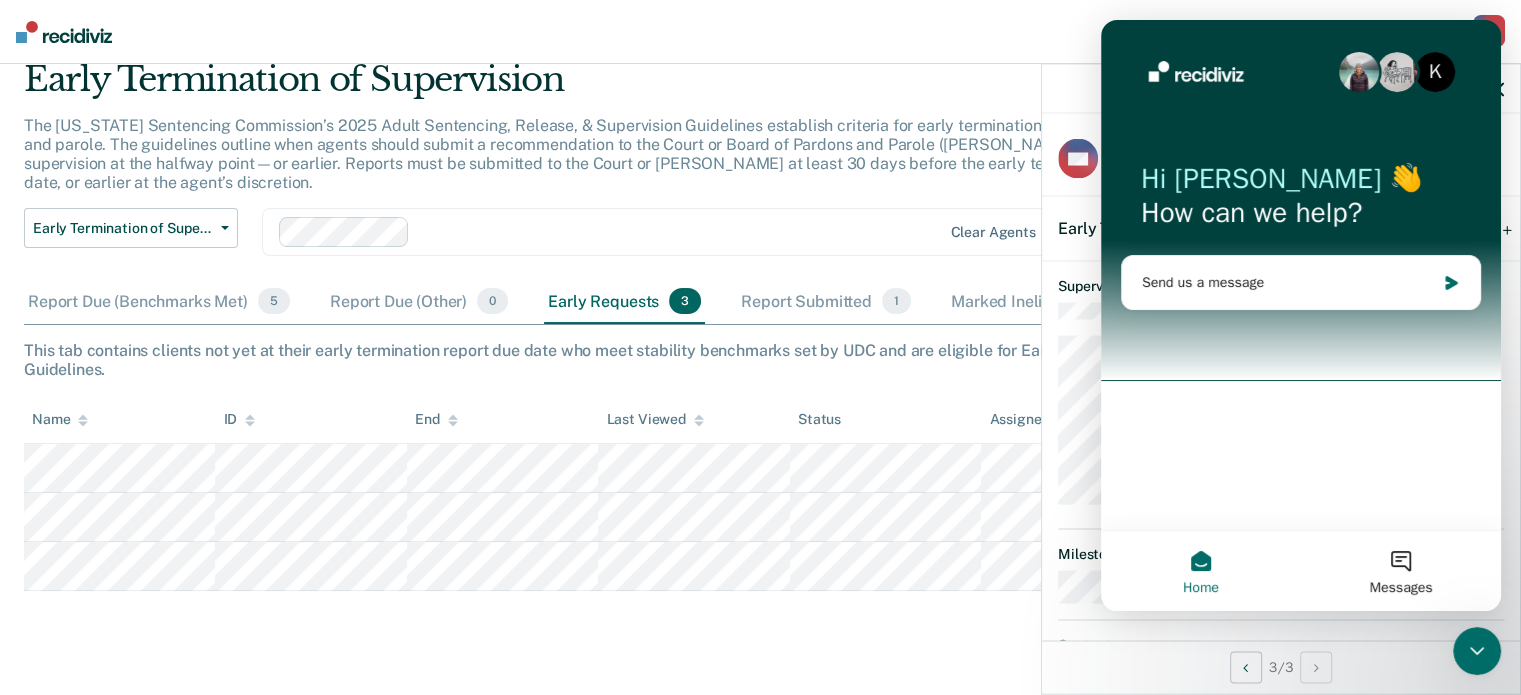 click at bounding box center [1477, 651] 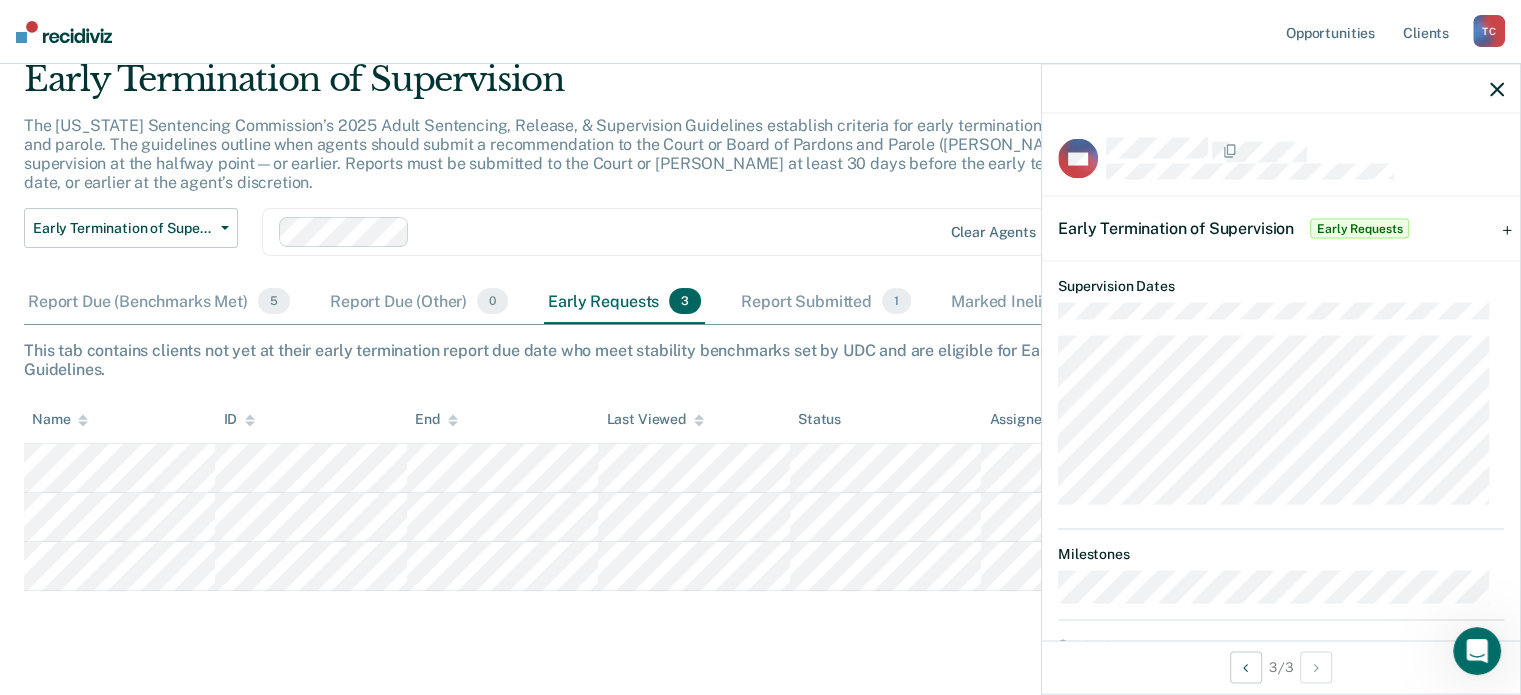 scroll, scrollTop: 0, scrollLeft: 0, axis: both 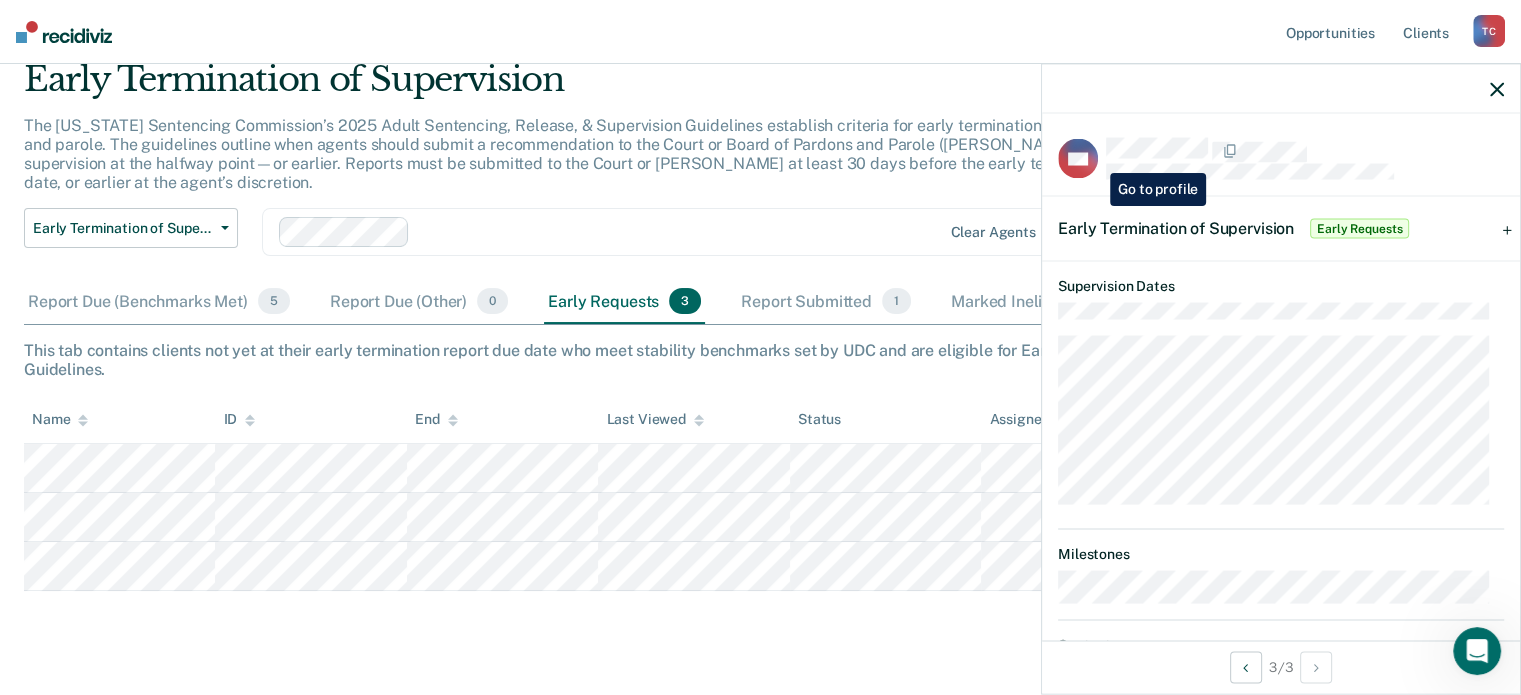click 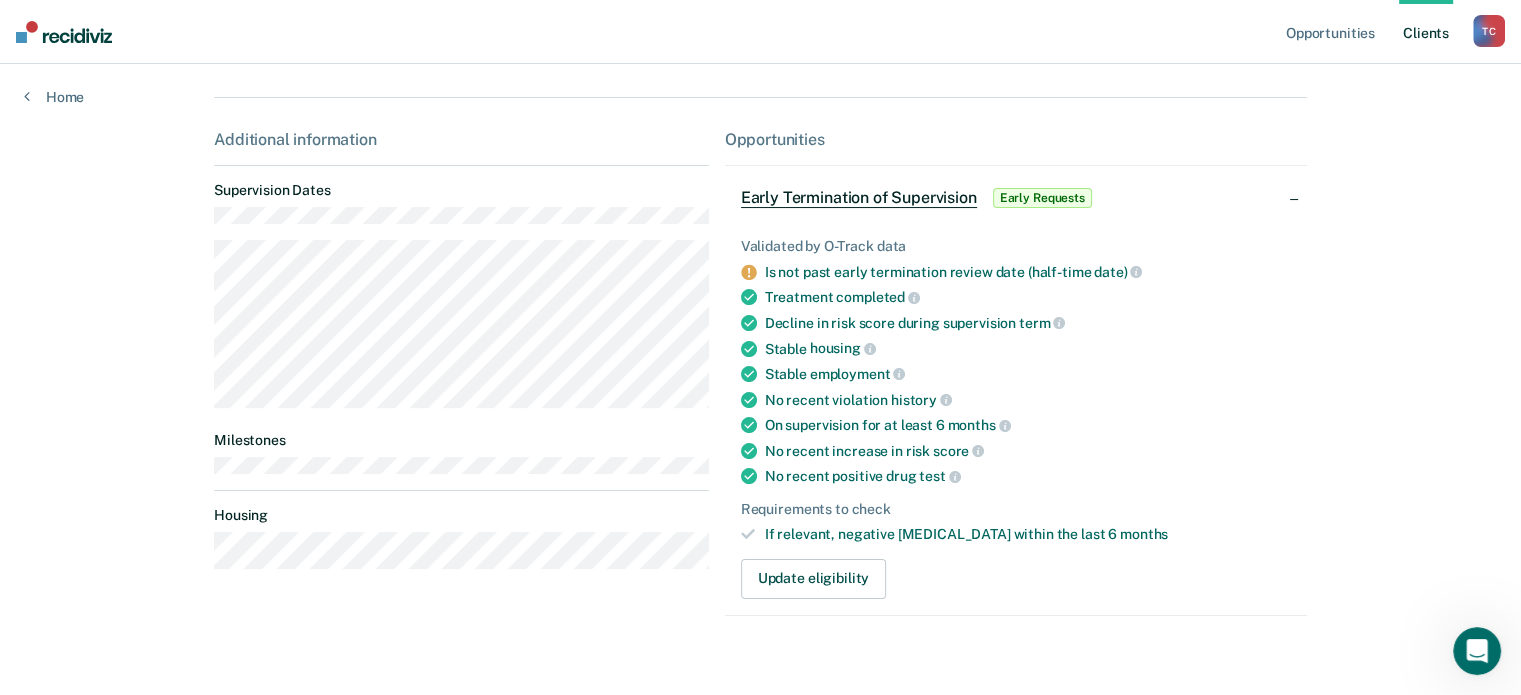scroll, scrollTop: 270, scrollLeft: 0, axis: vertical 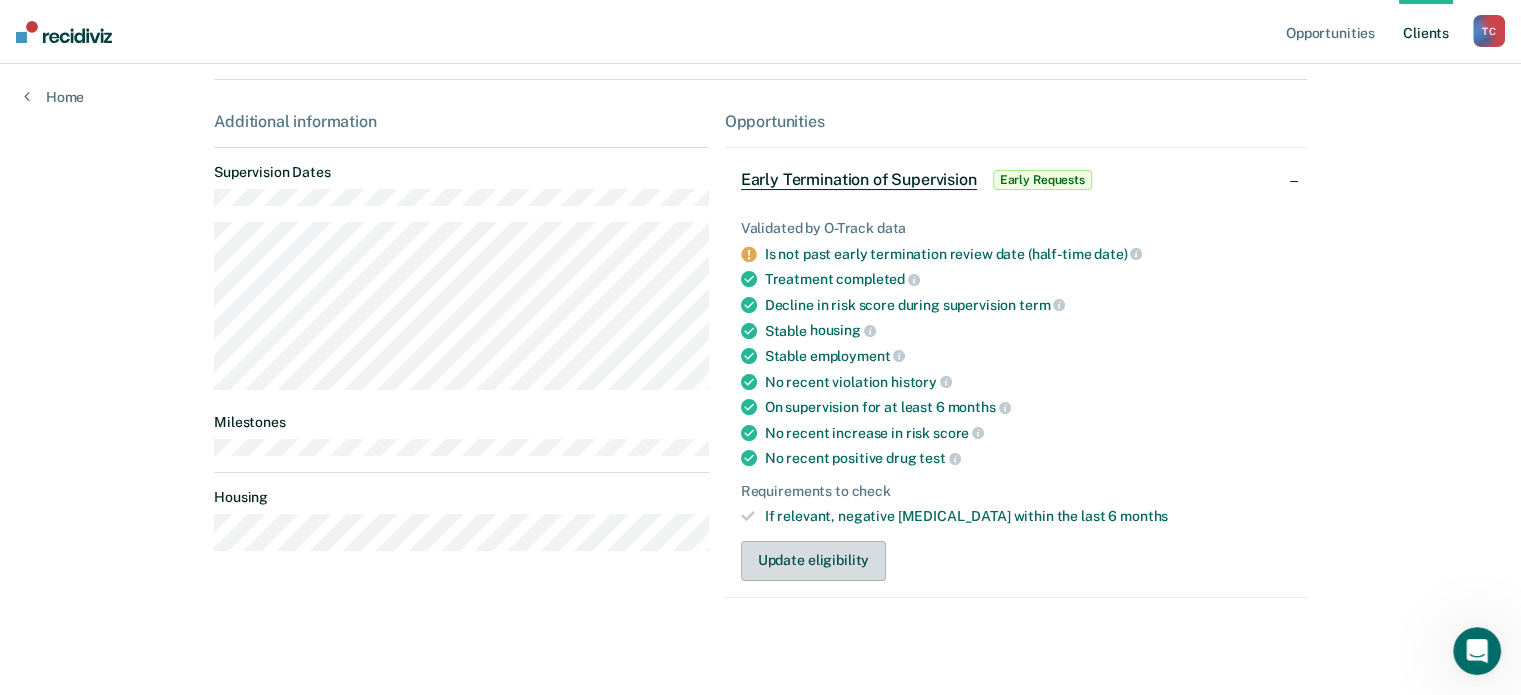 click on "Update eligibility" at bounding box center [813, 561] 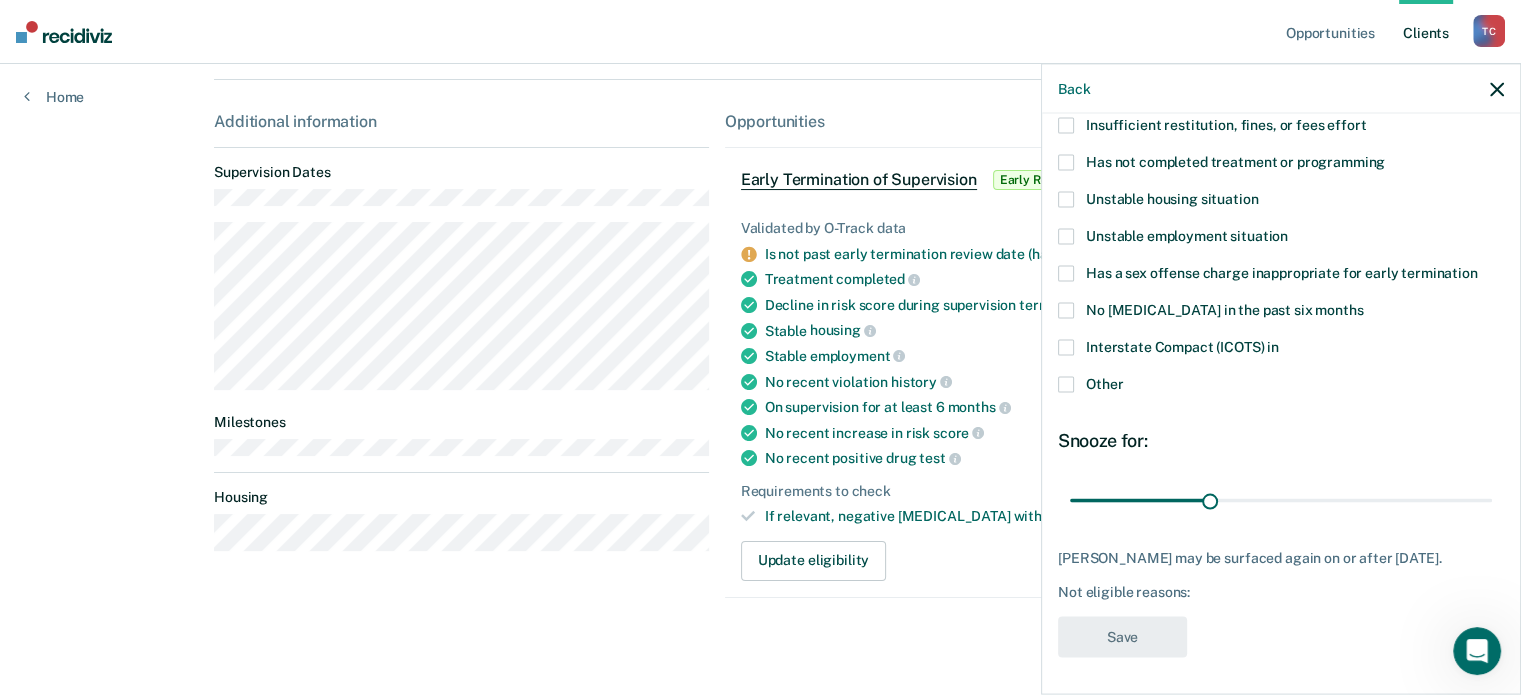 scroll, scrollTop: 0, scrollLeft: 0, axis: both 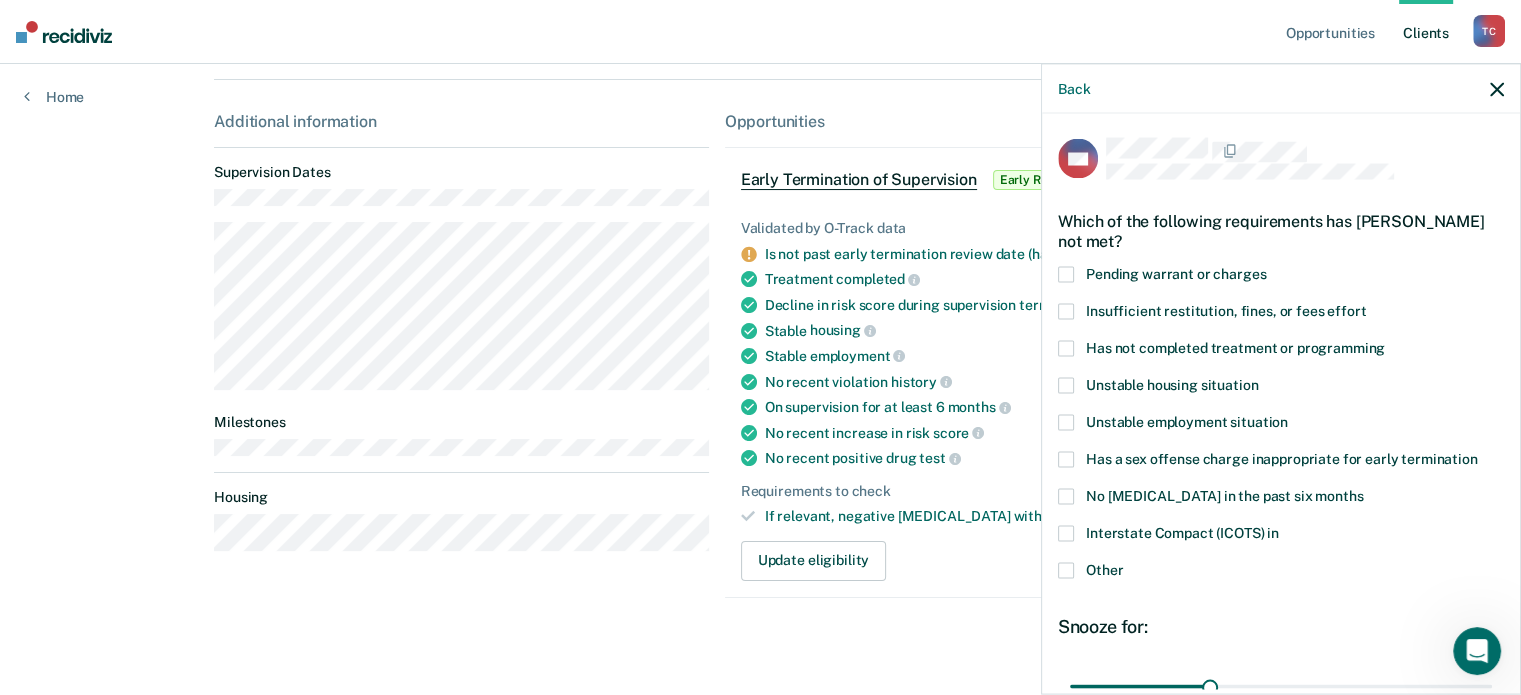 click 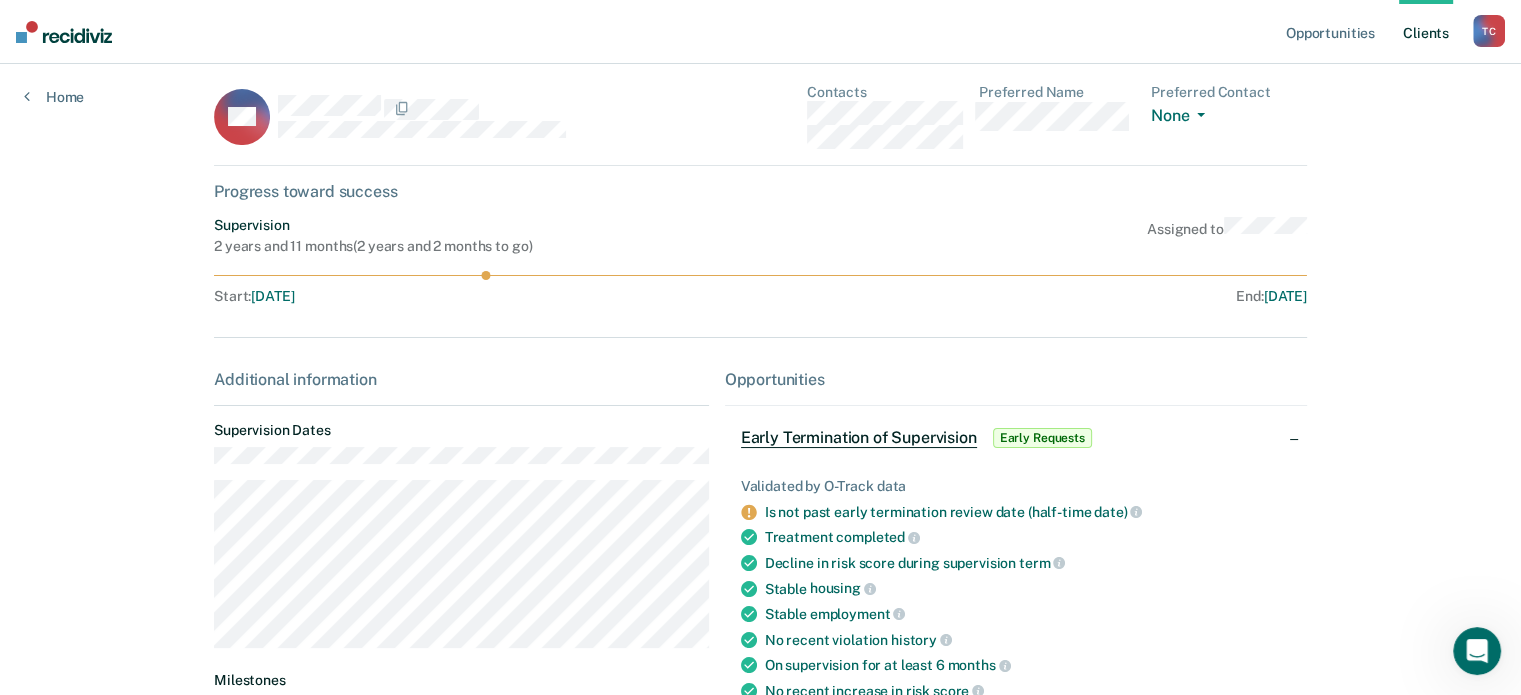 scroll, scrollTop: 0, scrollLeft: 0, axis: both 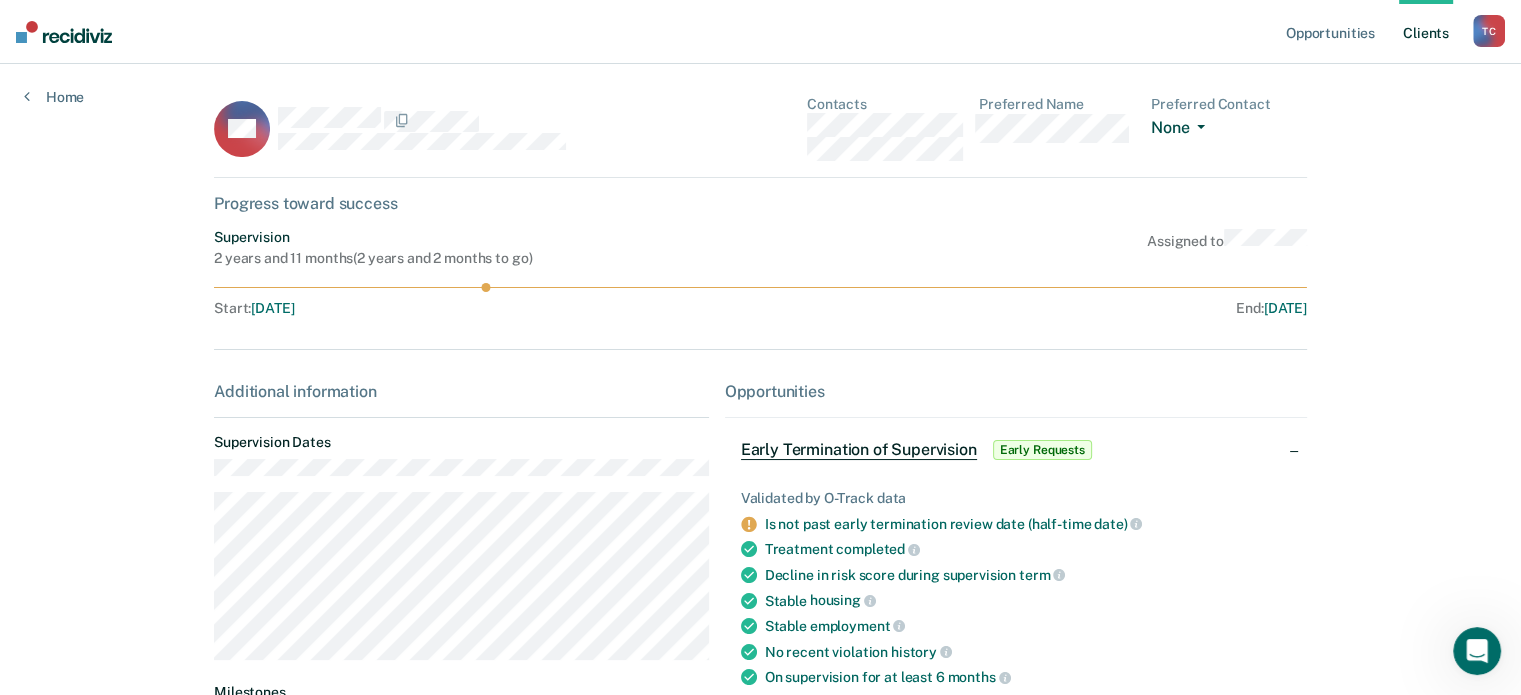 click on "None" at bounding box center [1182, 129] 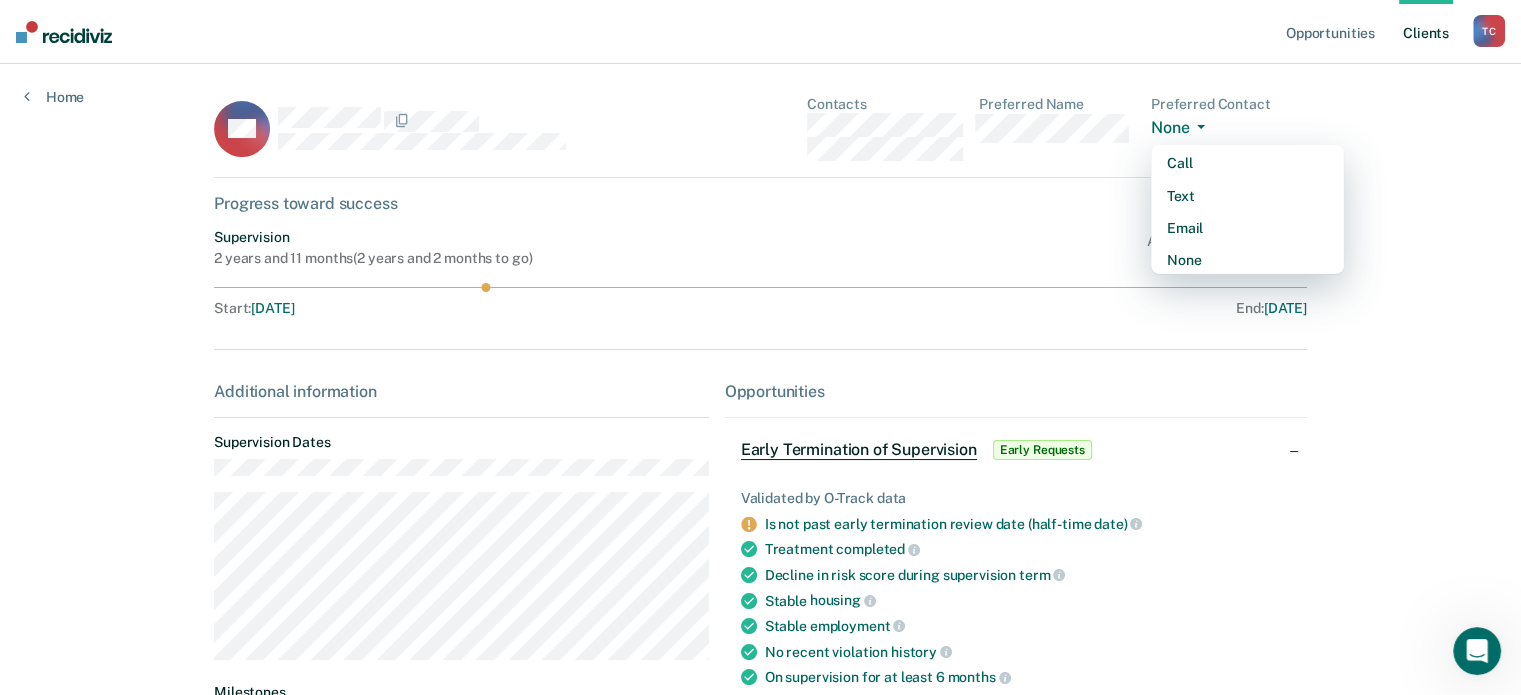 click on "None" at bounding box center (1182, 129) 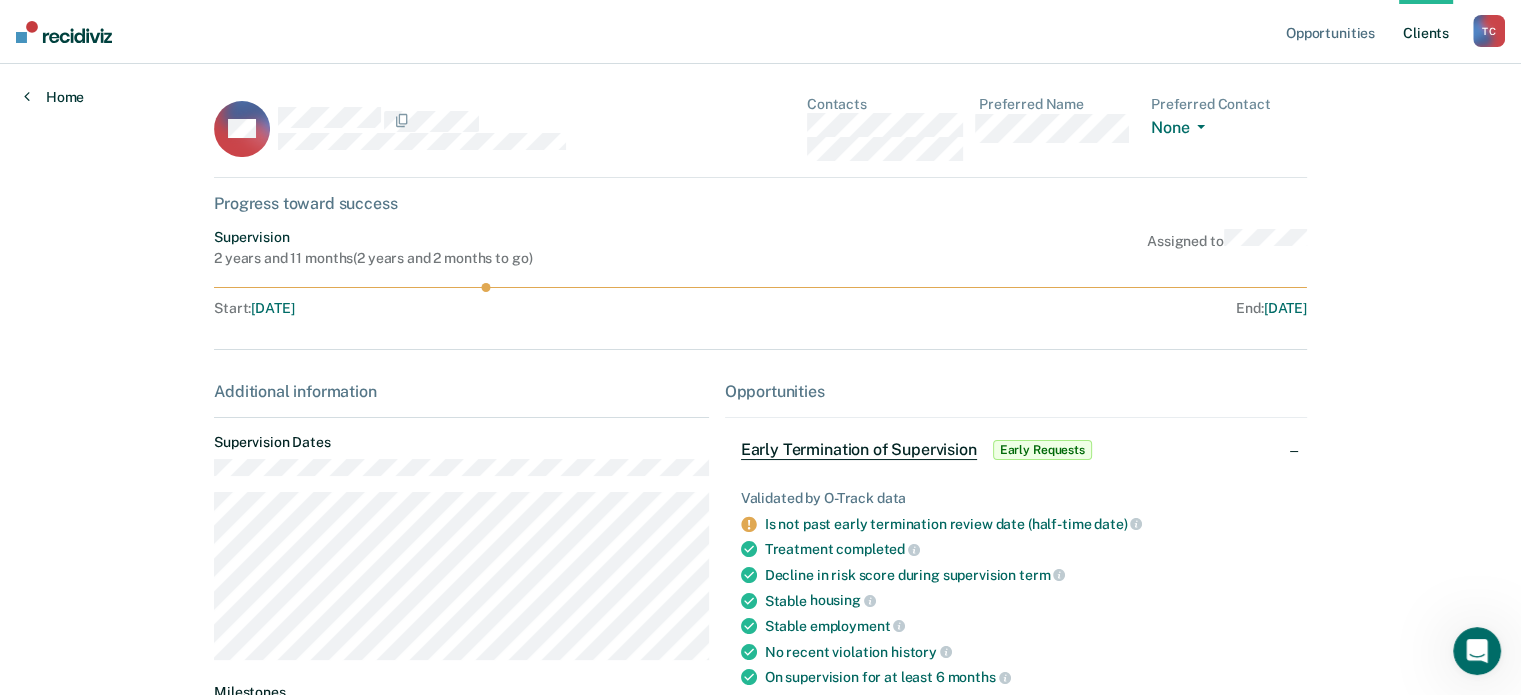 click on "Home" at bounding box center (54, 97) 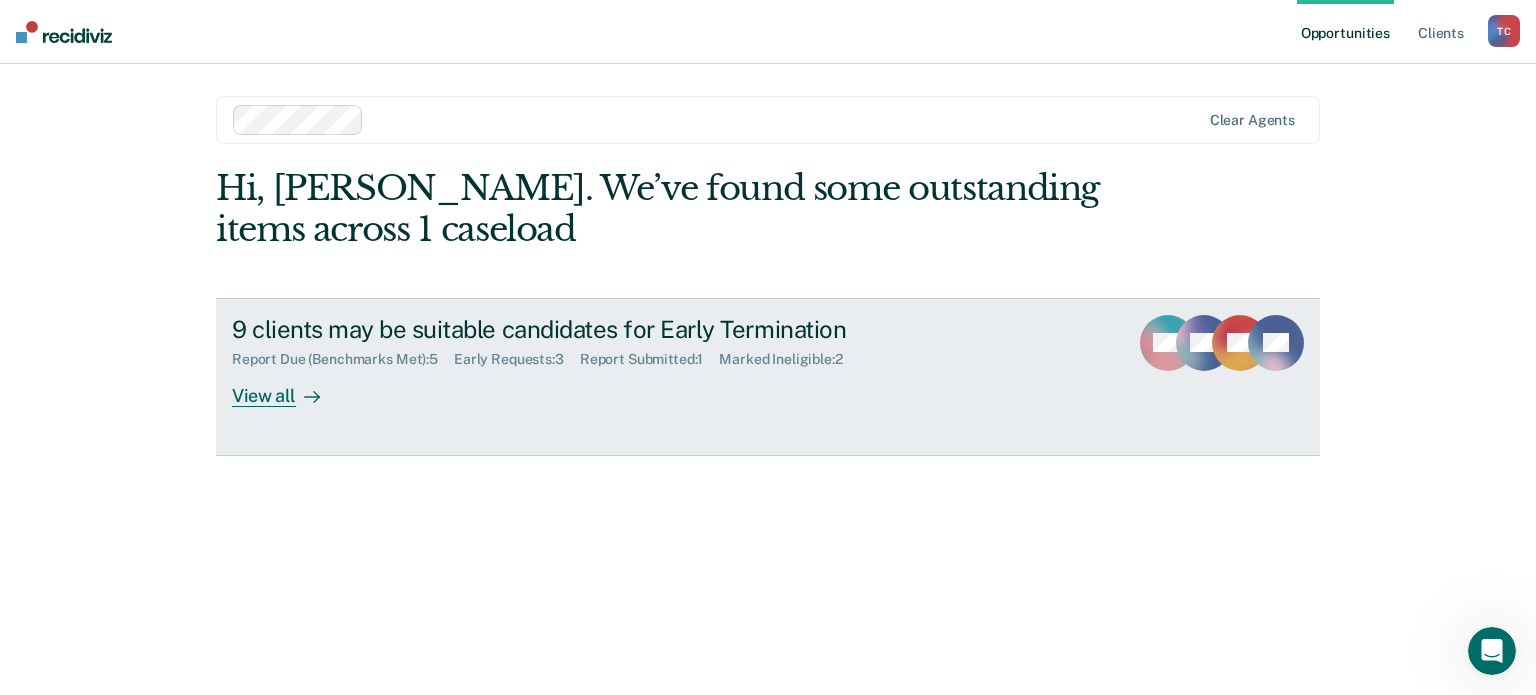 click on "View all" at bounding box center [288, 387] 